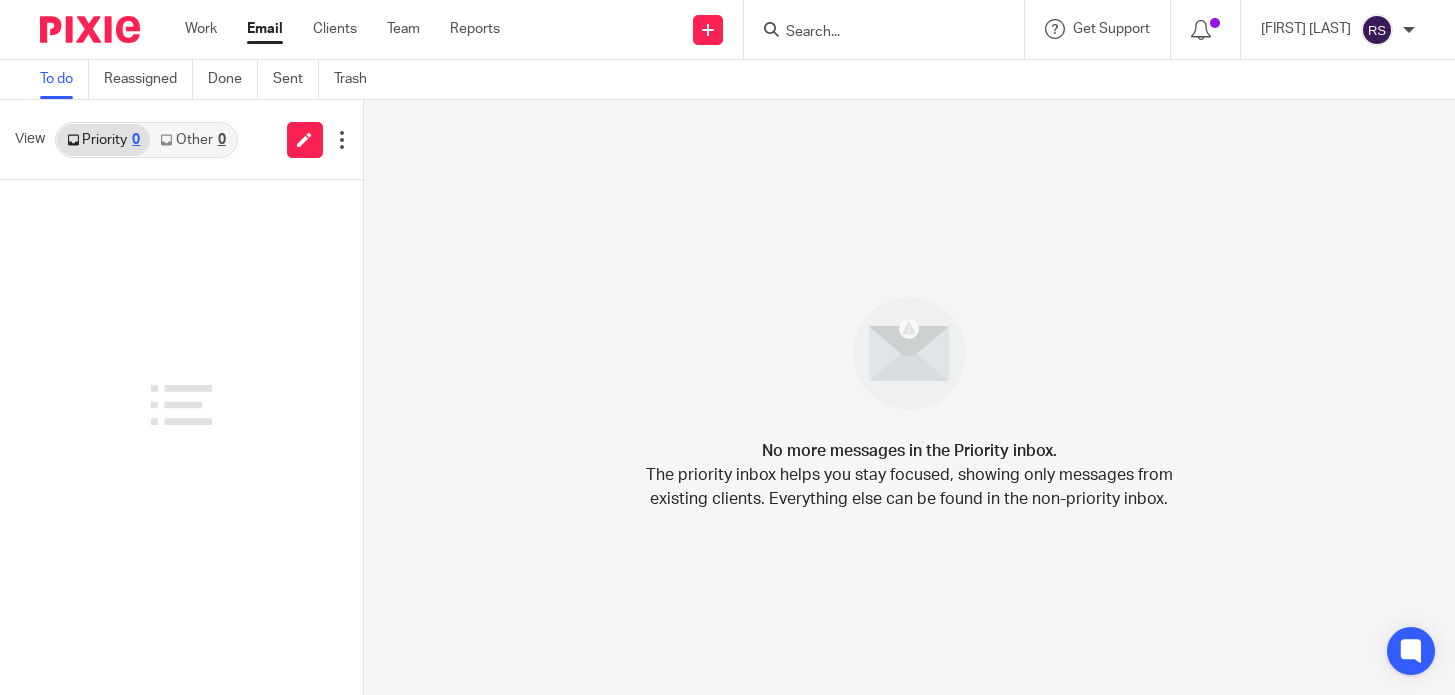 scroll, scrollTop: 0, scrollLeft: 0, axis: both 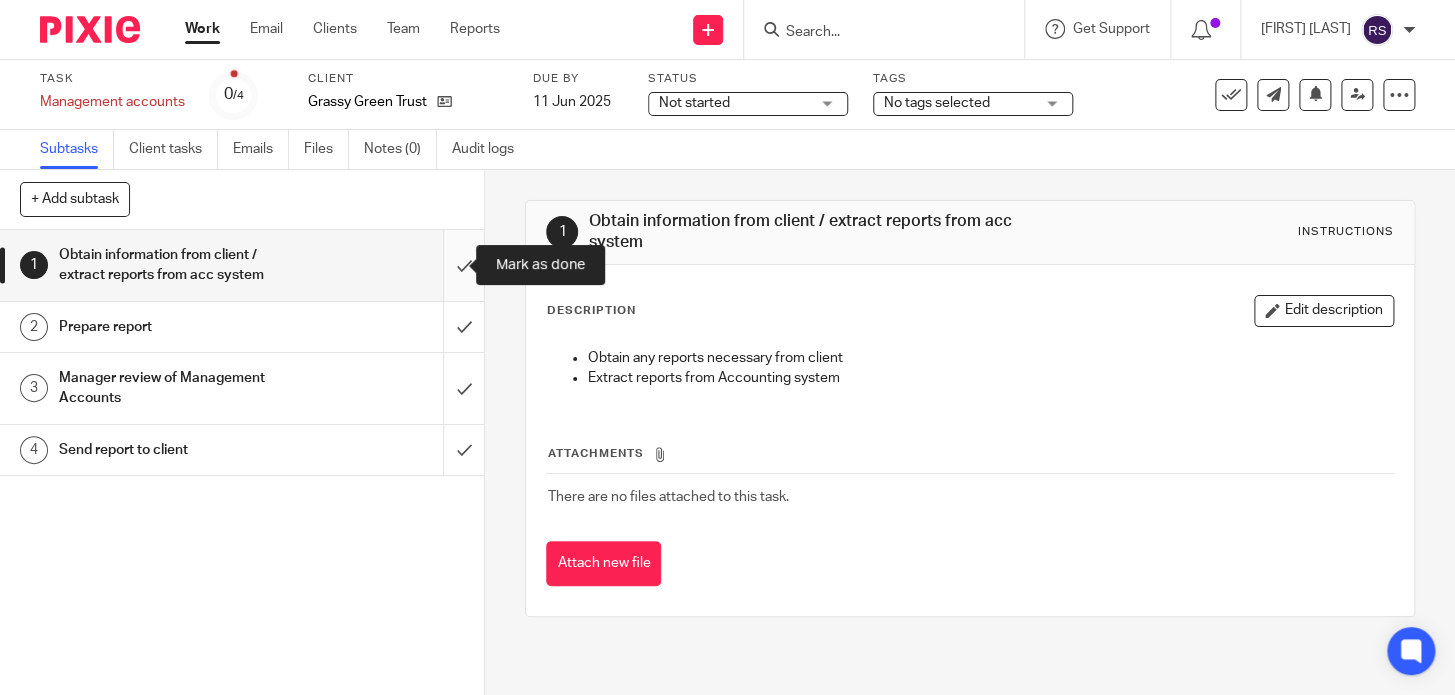 click at bounding box center (242, 265) 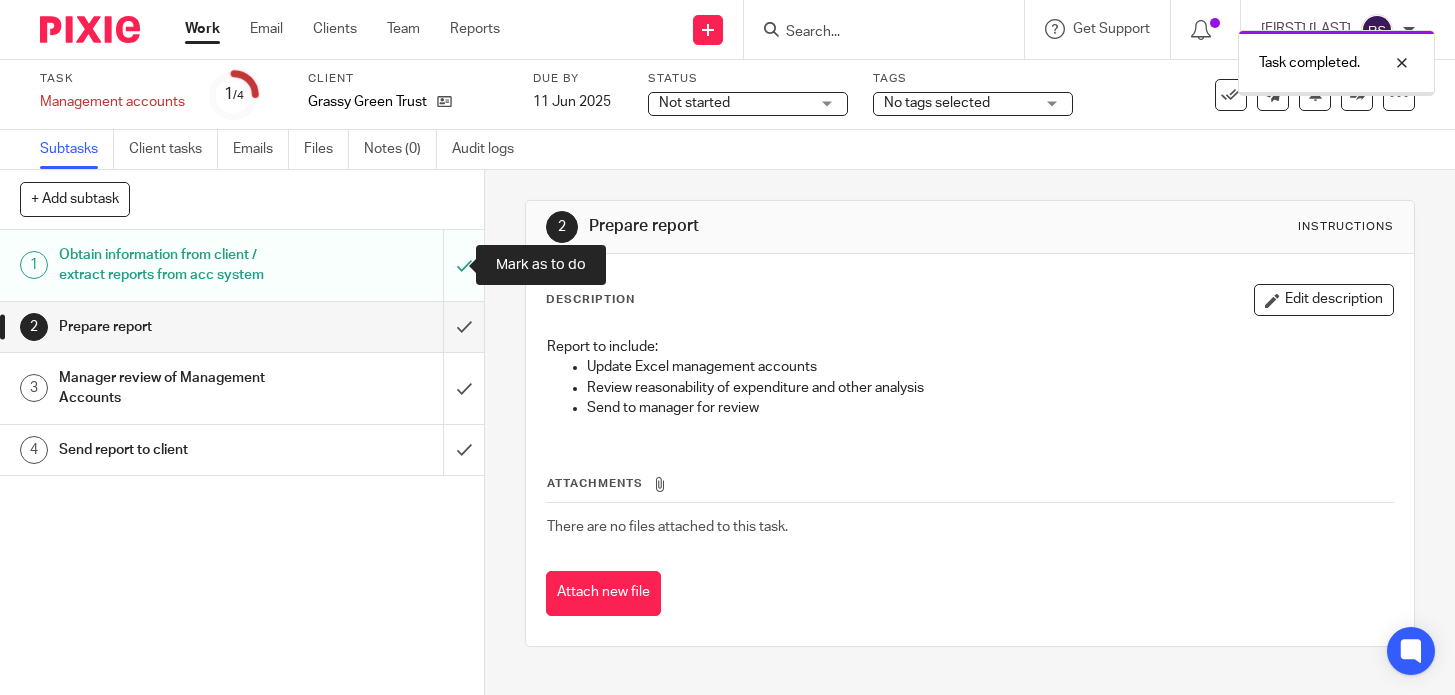 click at bounding box center (242, 265) 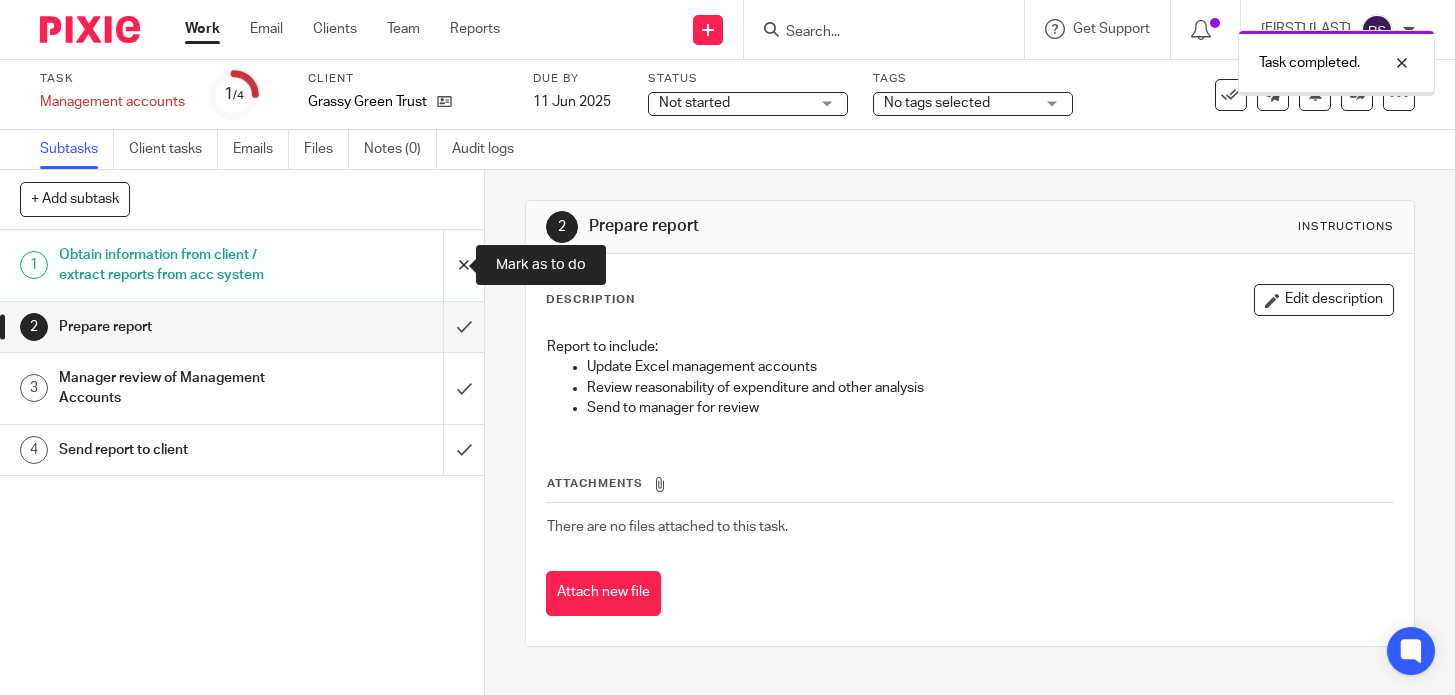 scroll, scrollTop: 0, scrollLeft: 0, axis: both 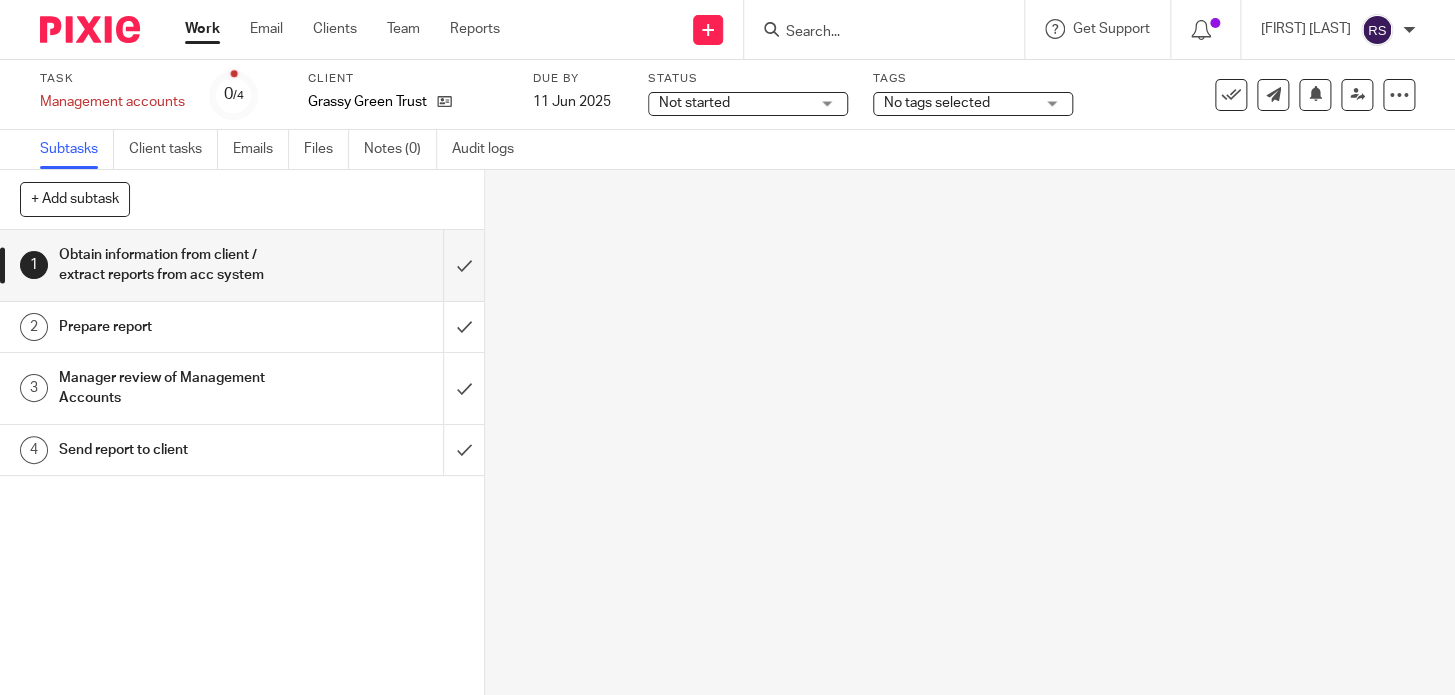 click on "Grassy Green Trust" at bounding box center [367, 102] 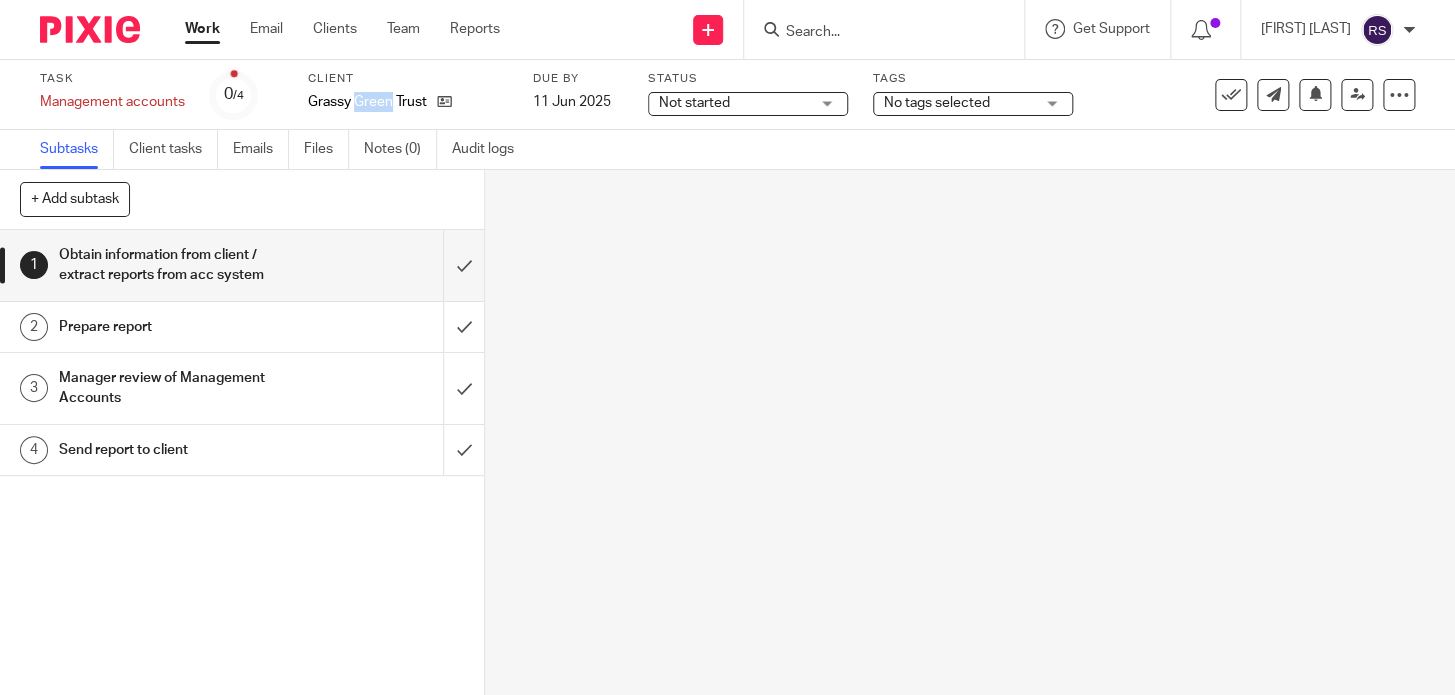 drag, startPoint x: 0, startPoint y: 0, endPoint x: 355, endPoint y: 105, distance: 370.20264 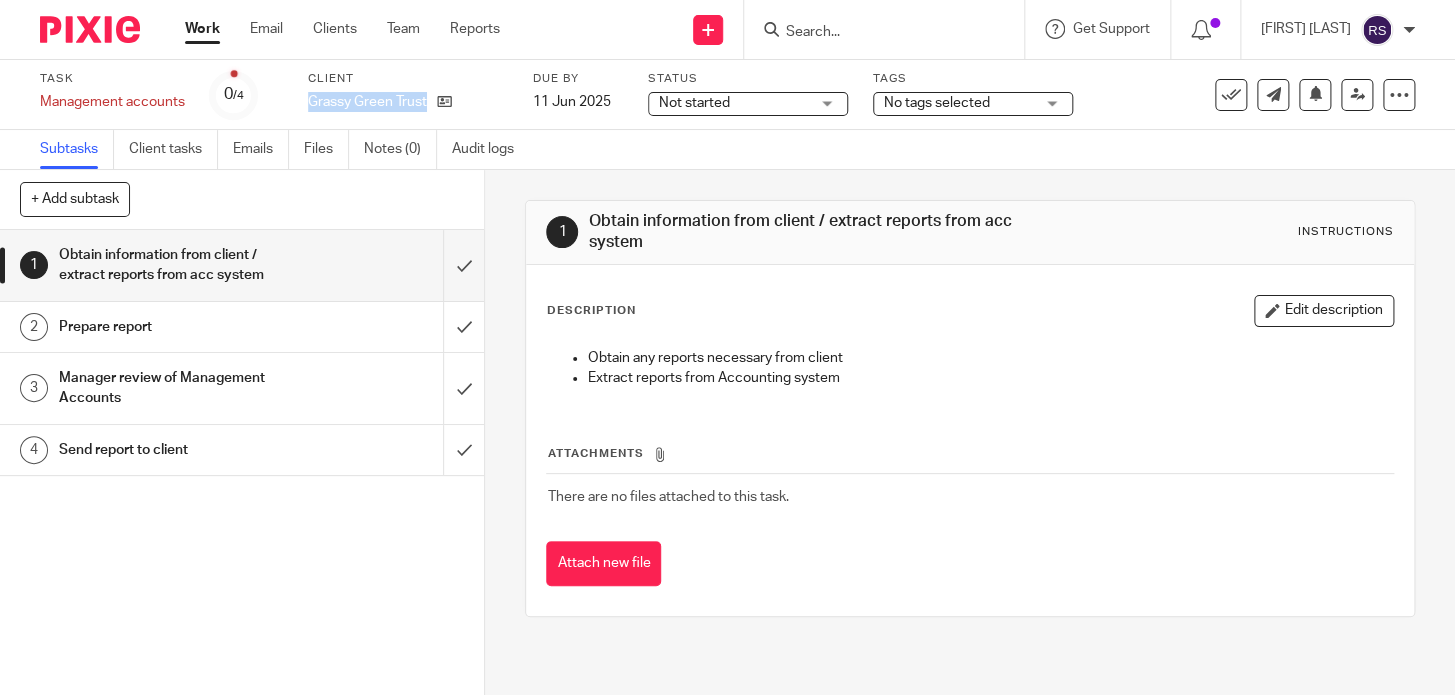 click on "Grassy Green Trust" at bounding box center [367, 102] 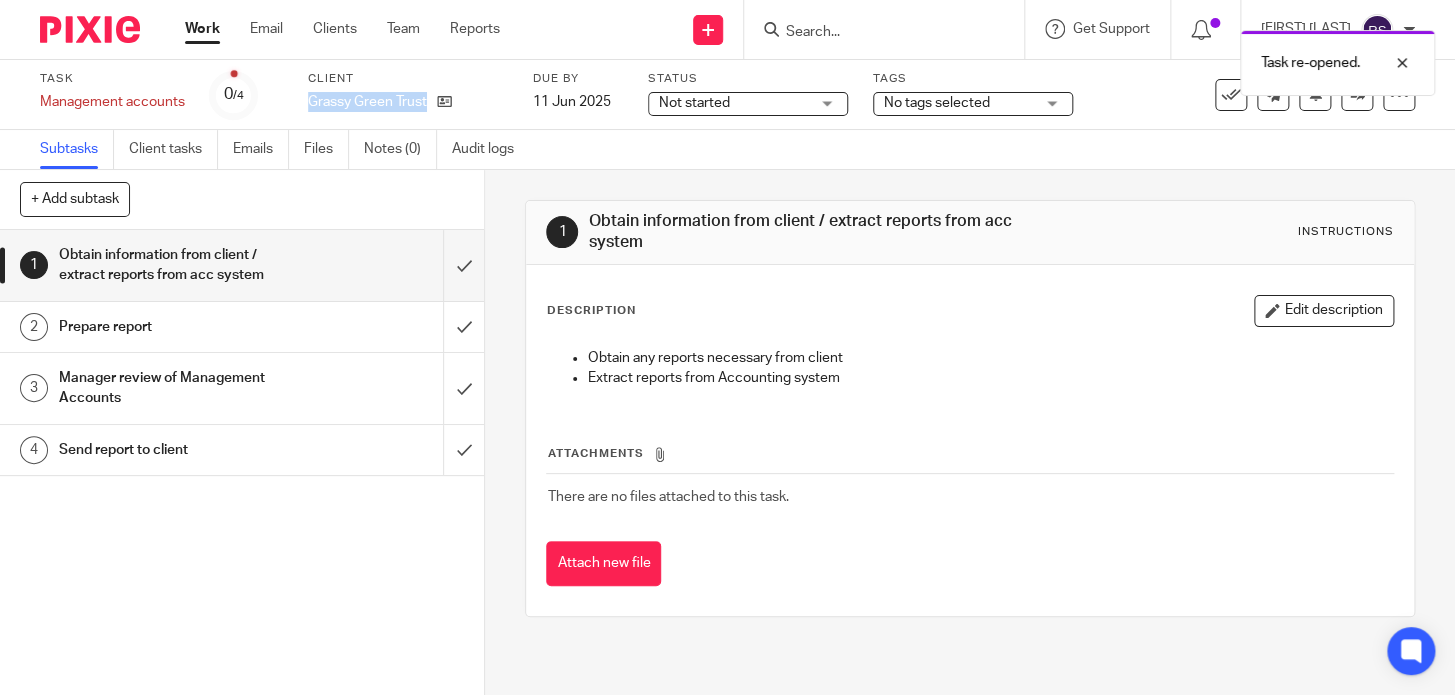 copy on "Grassy Green Trust" 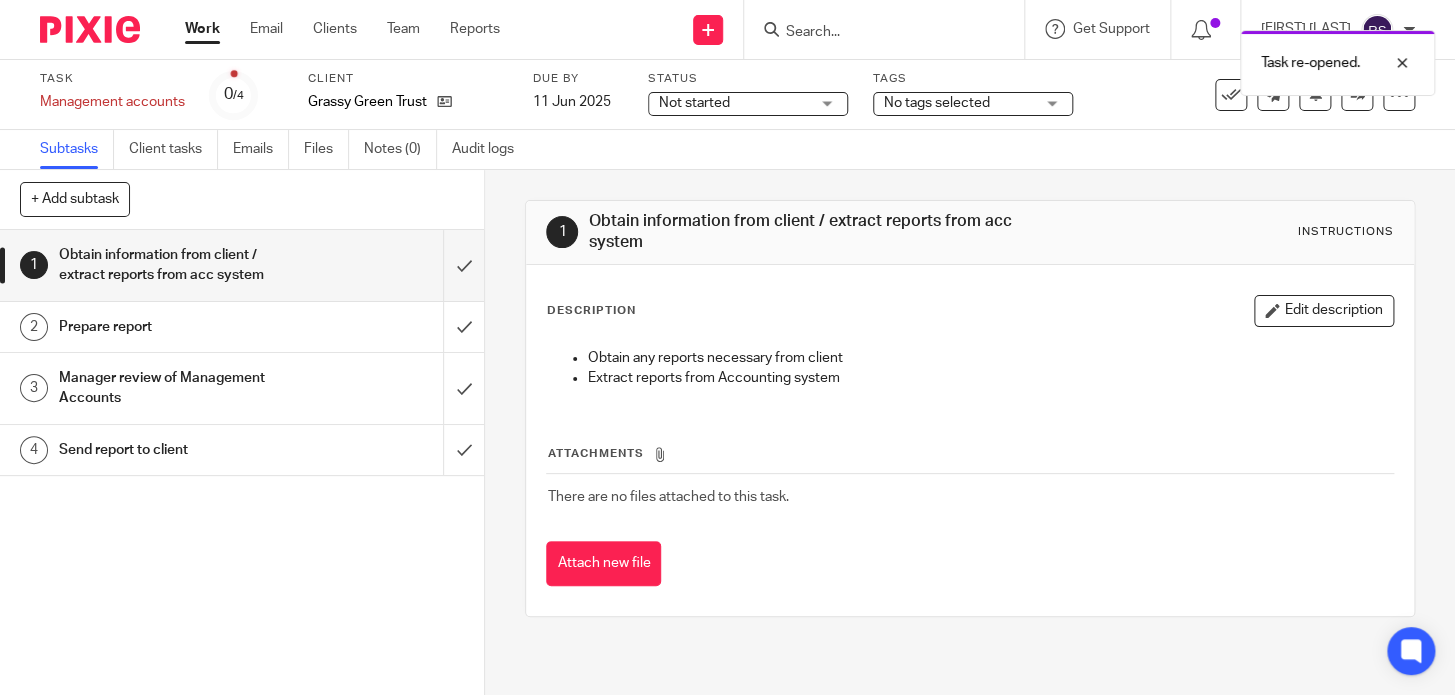 click on "Work
Email
Clients
Team
Reports" at bounding box center [357, 29] 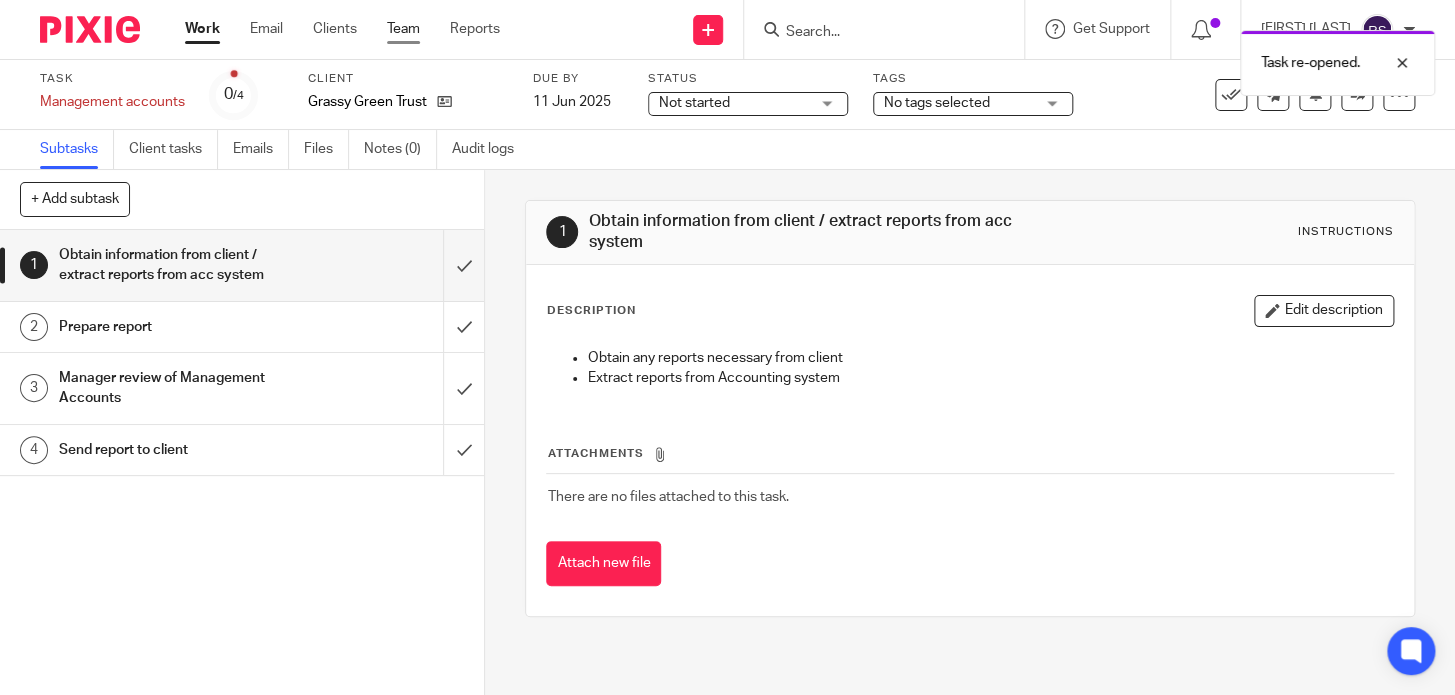 drag, startPoint x: 417, startPoint y: 30, endPoint x: 429, endPoint y: 42, distance: 16.970562 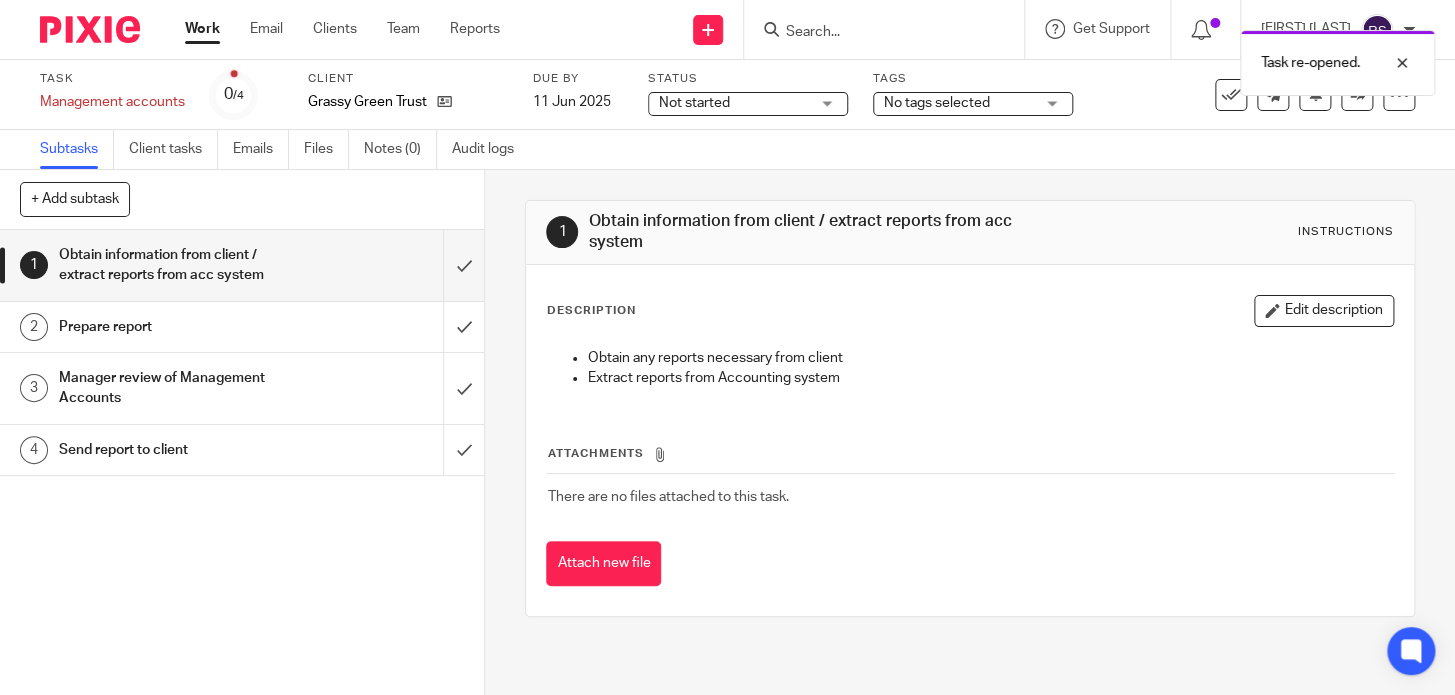 click on "Team" at bounding box center [403, 29] 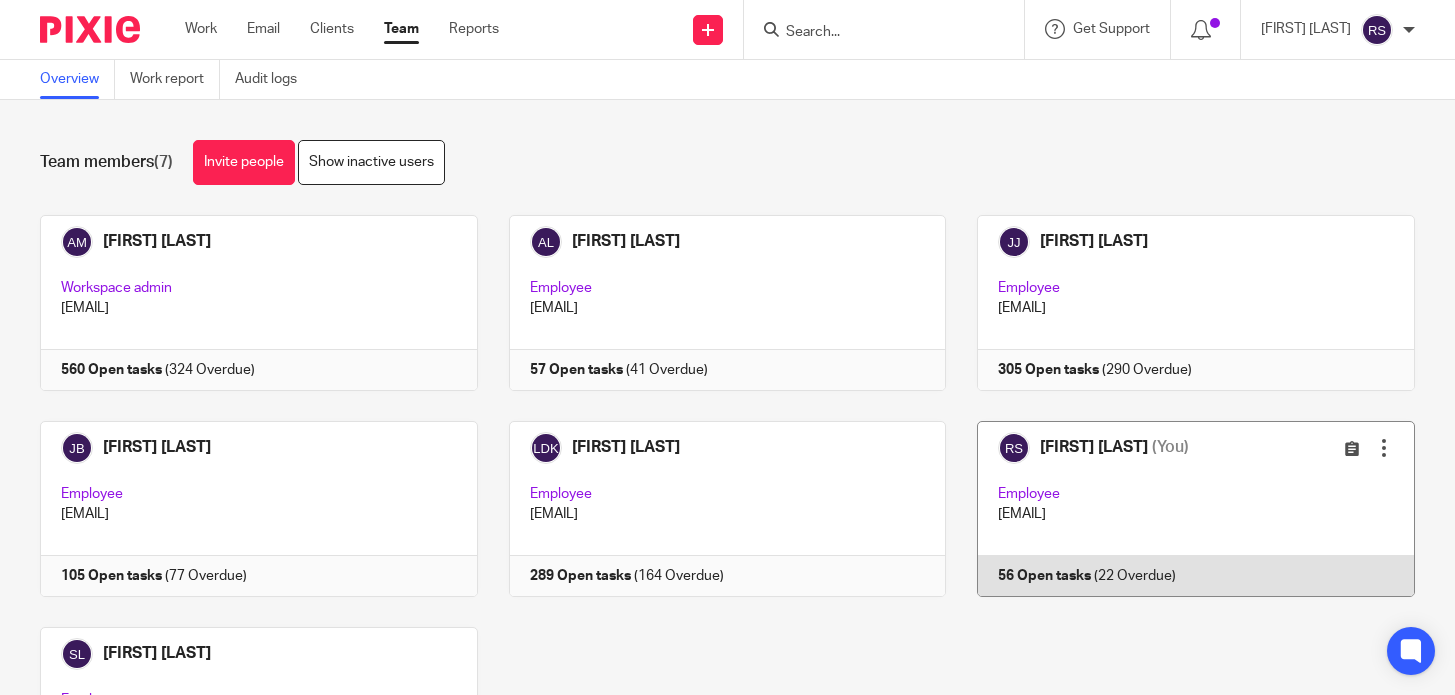 scroll, scrollTop: 0, scrollLeft: 0, axis: both 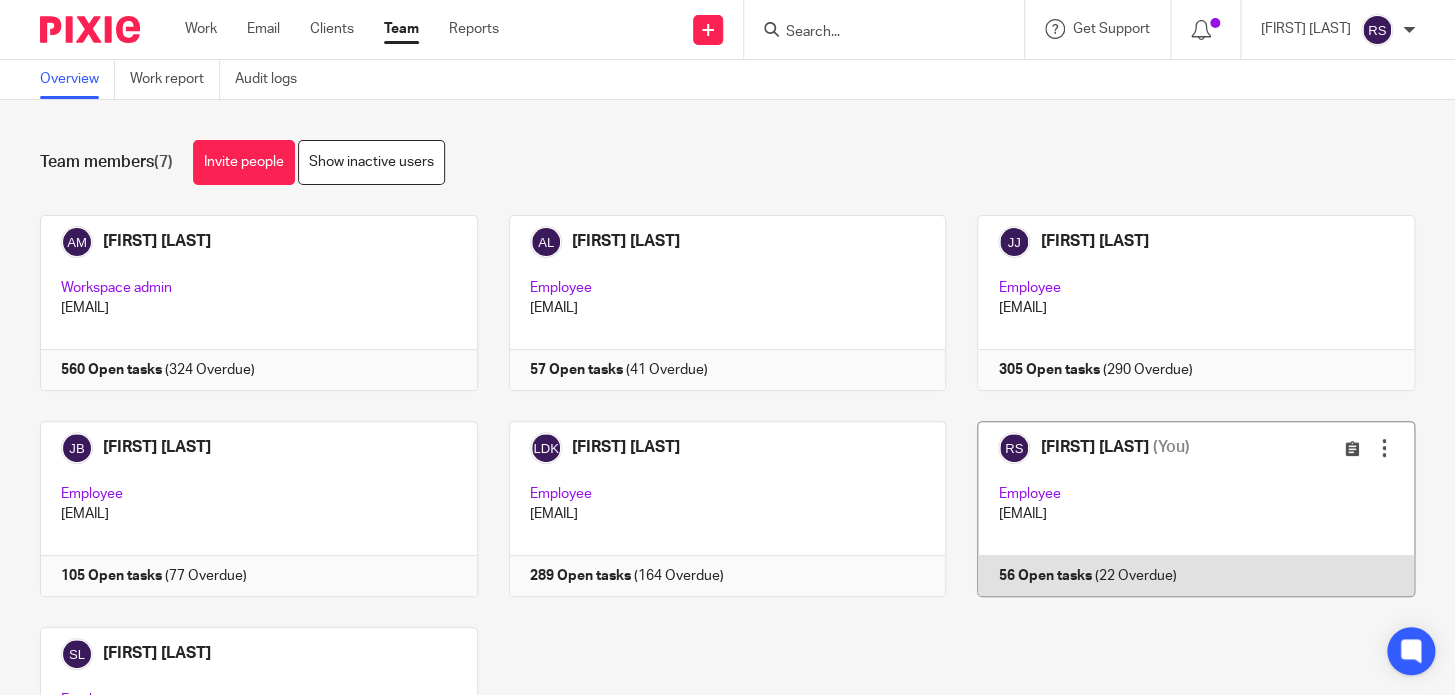 click at bounding box center [1180, 509] 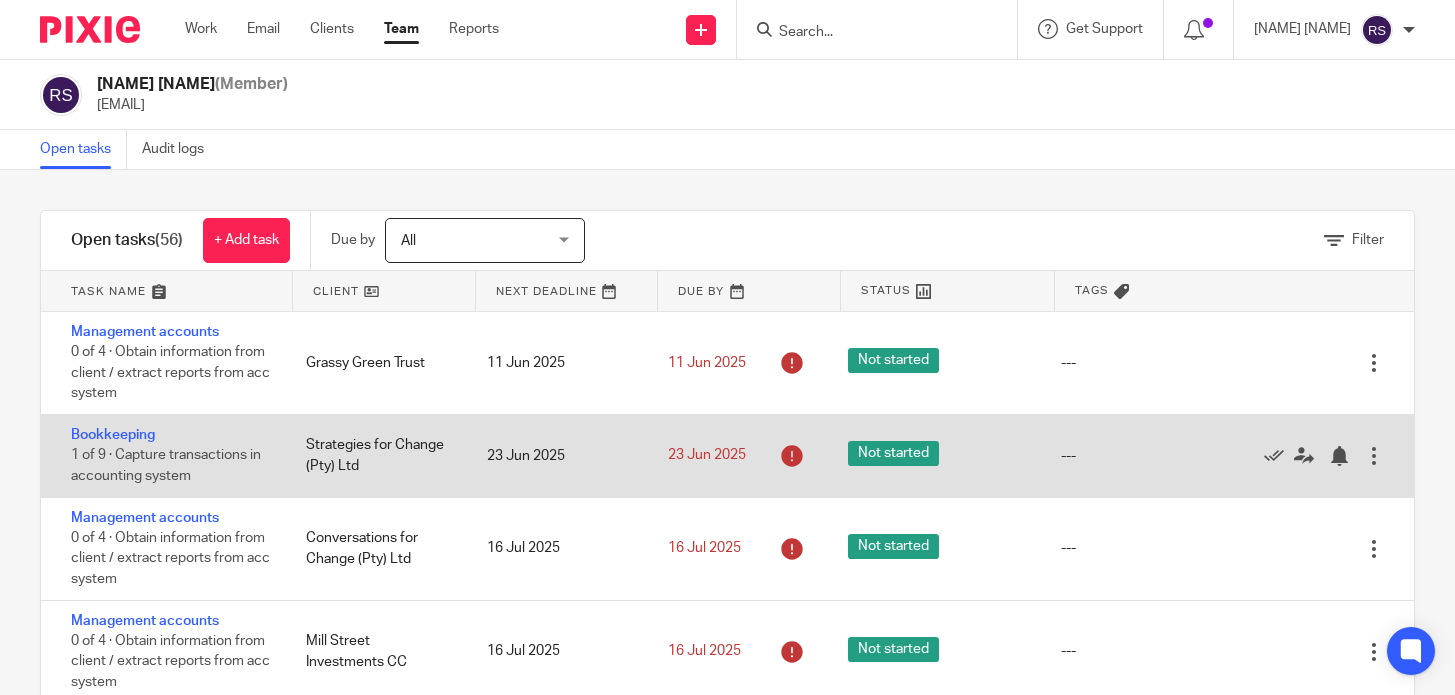 scroll, scrollTop: 0, scrollLeft: 0, axis: both 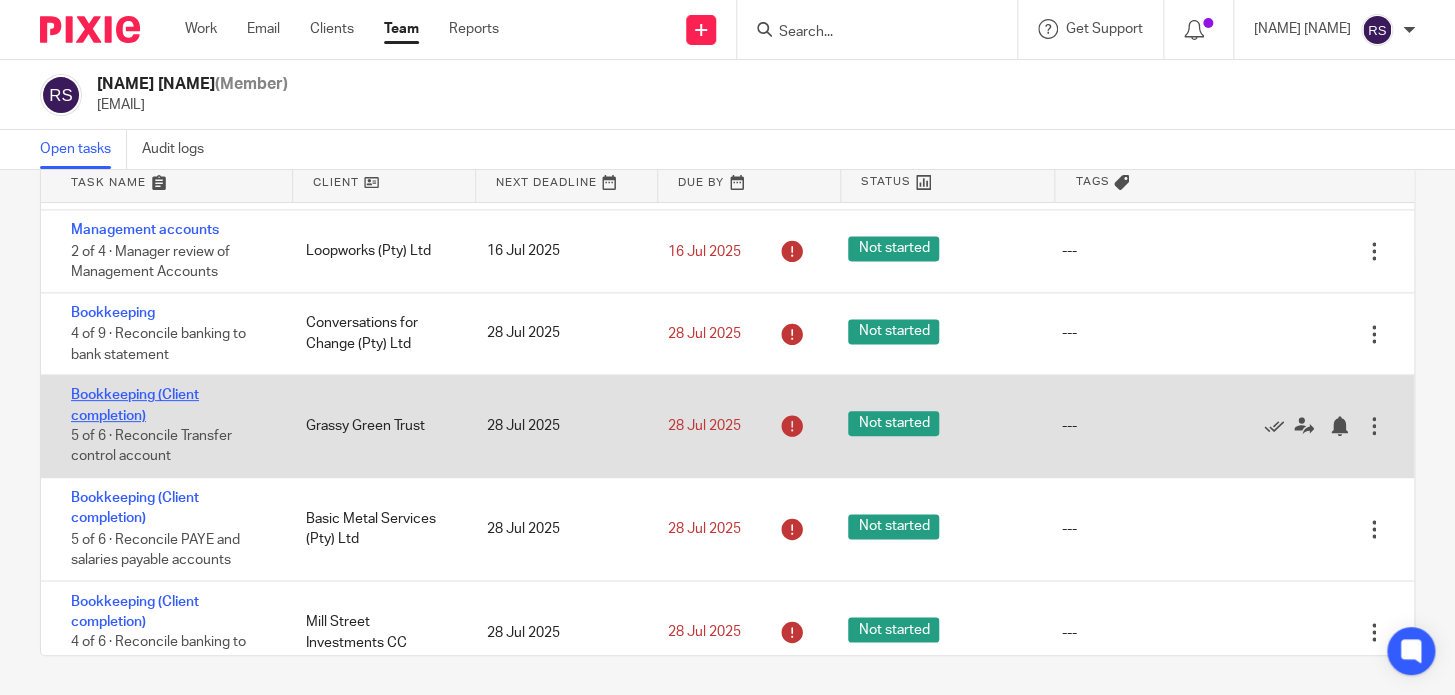 click on "Bookkeeping  (Client completion)" at bounding box center [135, 405] 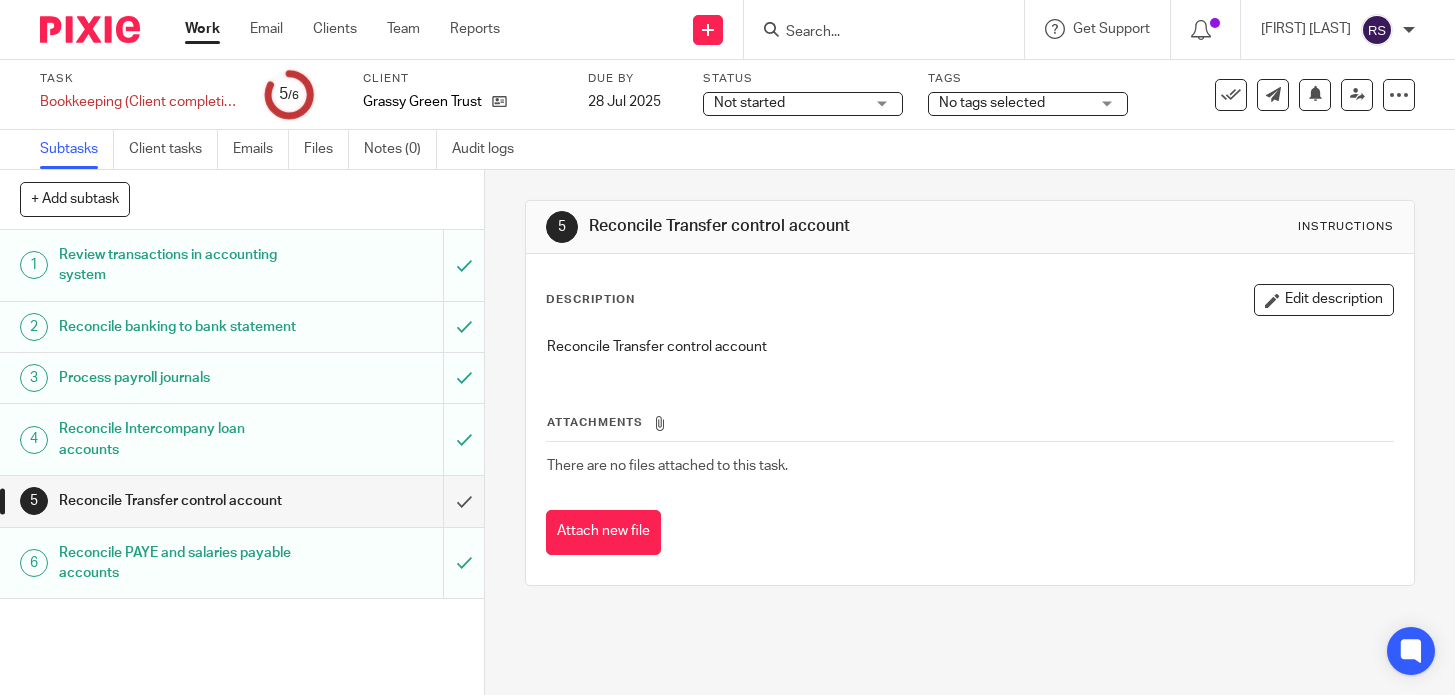 scroll, scrollTop: 0, scrollLeft: 0, axis: both 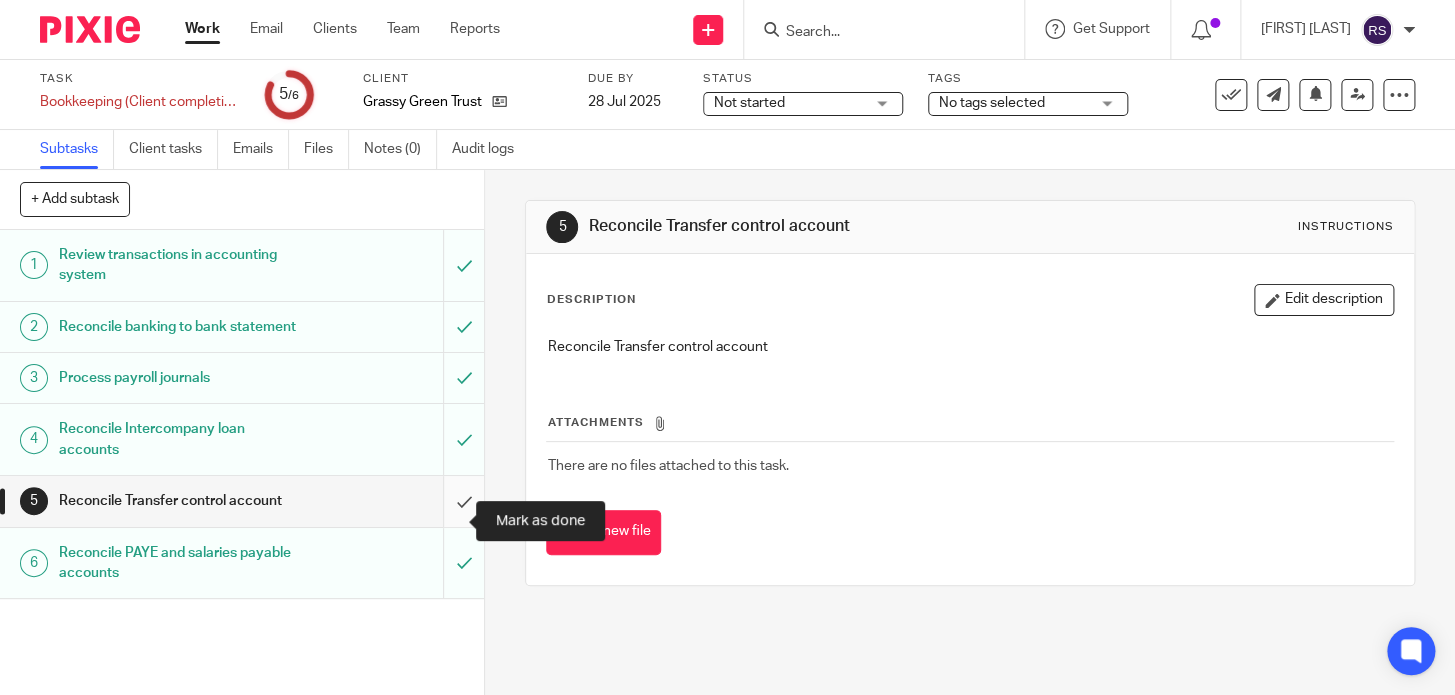 click at bounding box center [242, 501] 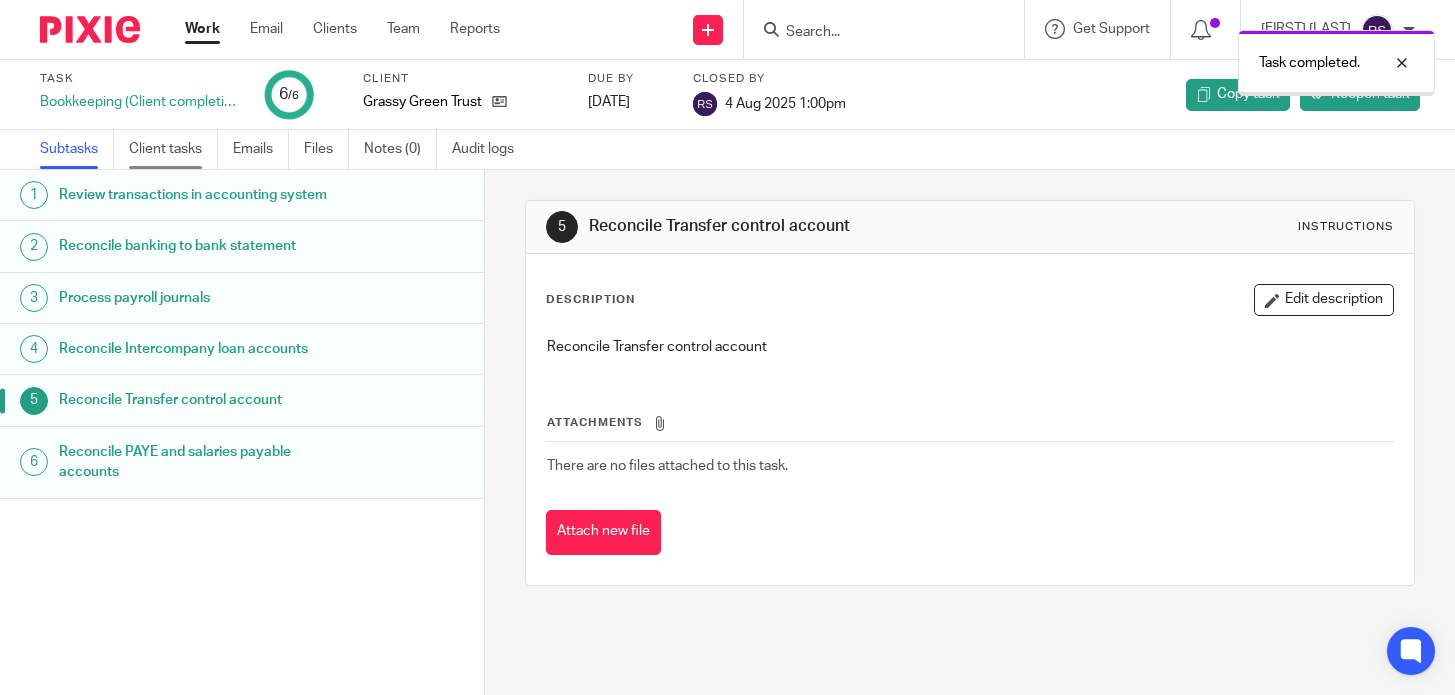 scroll, scrollTop: 0, scrollLeft: 0, axis: both 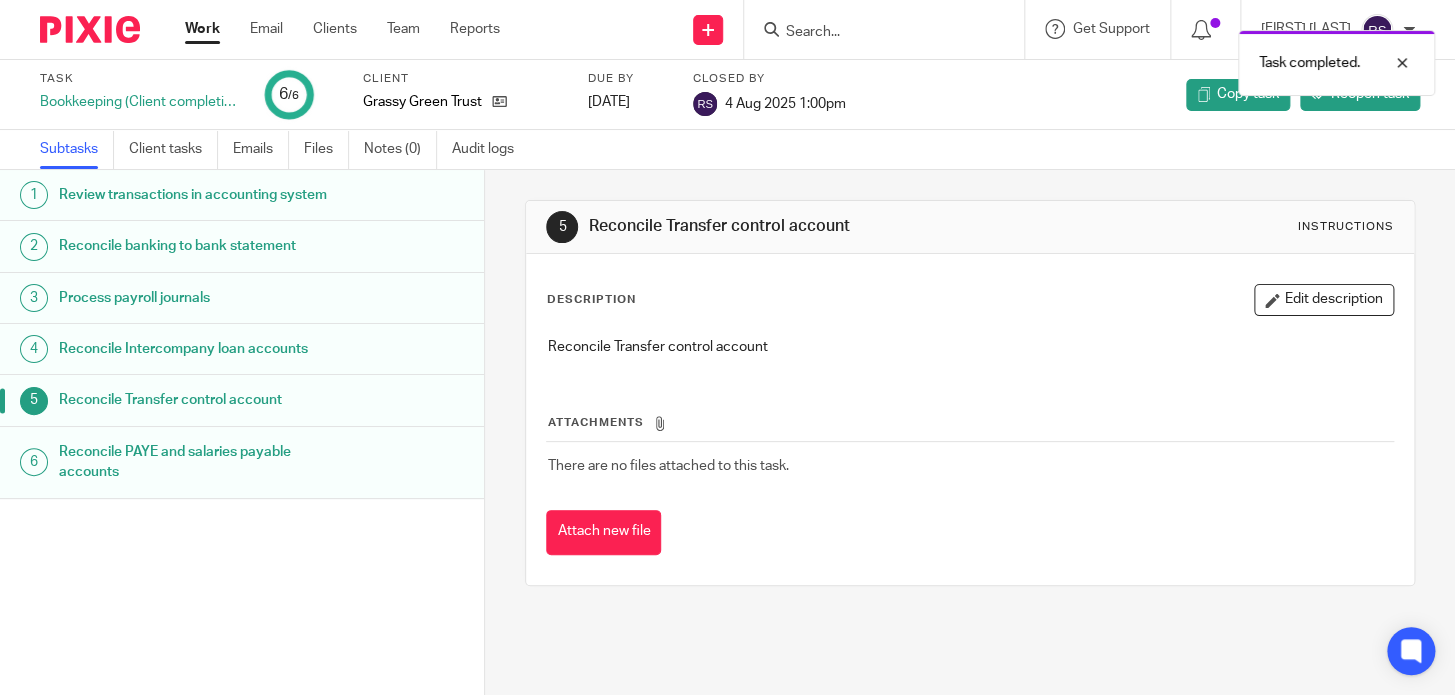 click on "Reconcile Transfer control account" at bounding box center [194, 400] 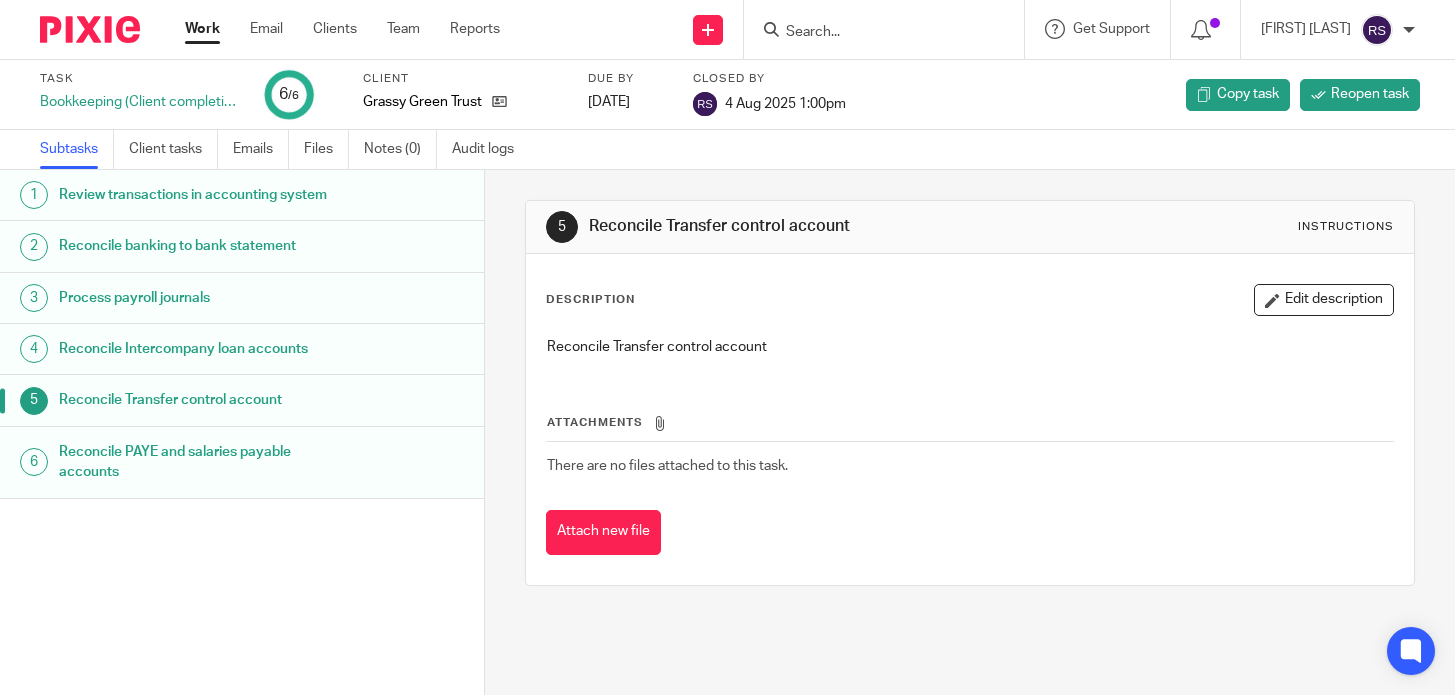 scroll, scrollTop: 0, scrollLeft: 0, axis: both 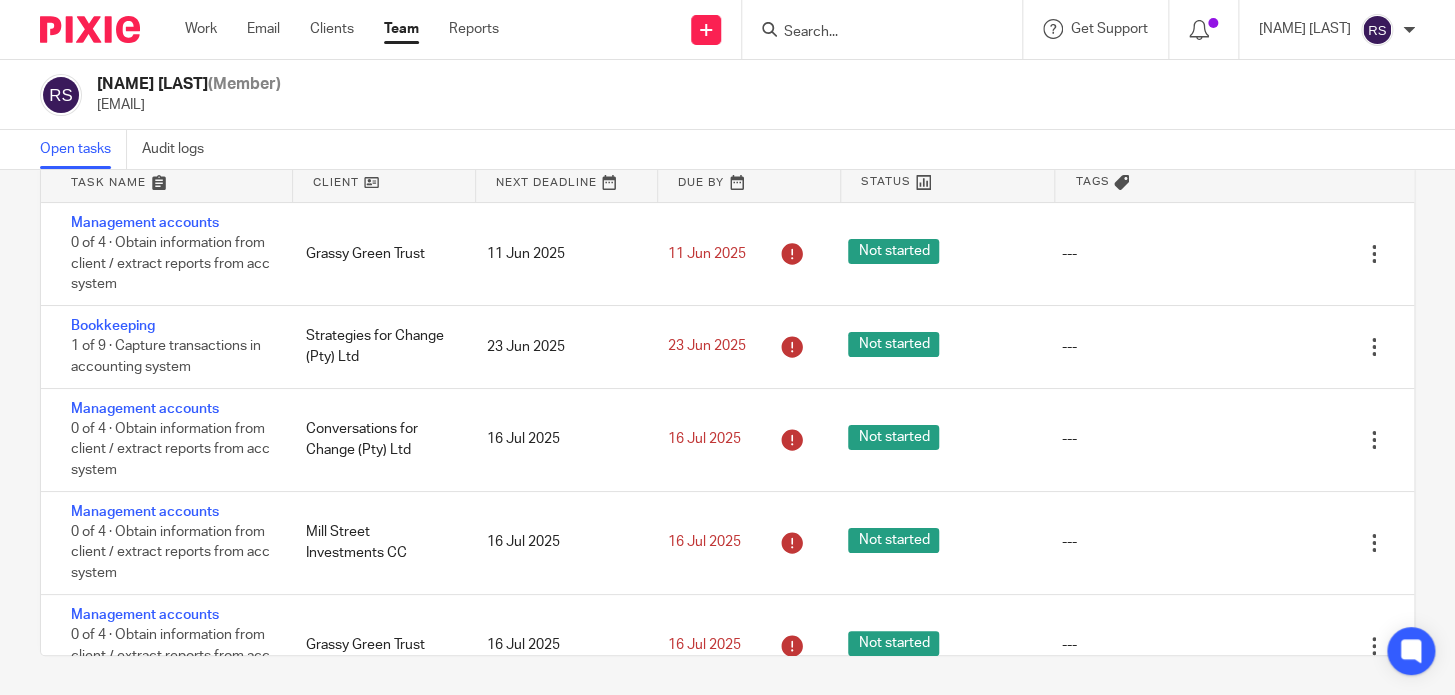 click on "[NAME] [LAST]
(Member)
[EMAIL]" at bounding box center [727, 95] 